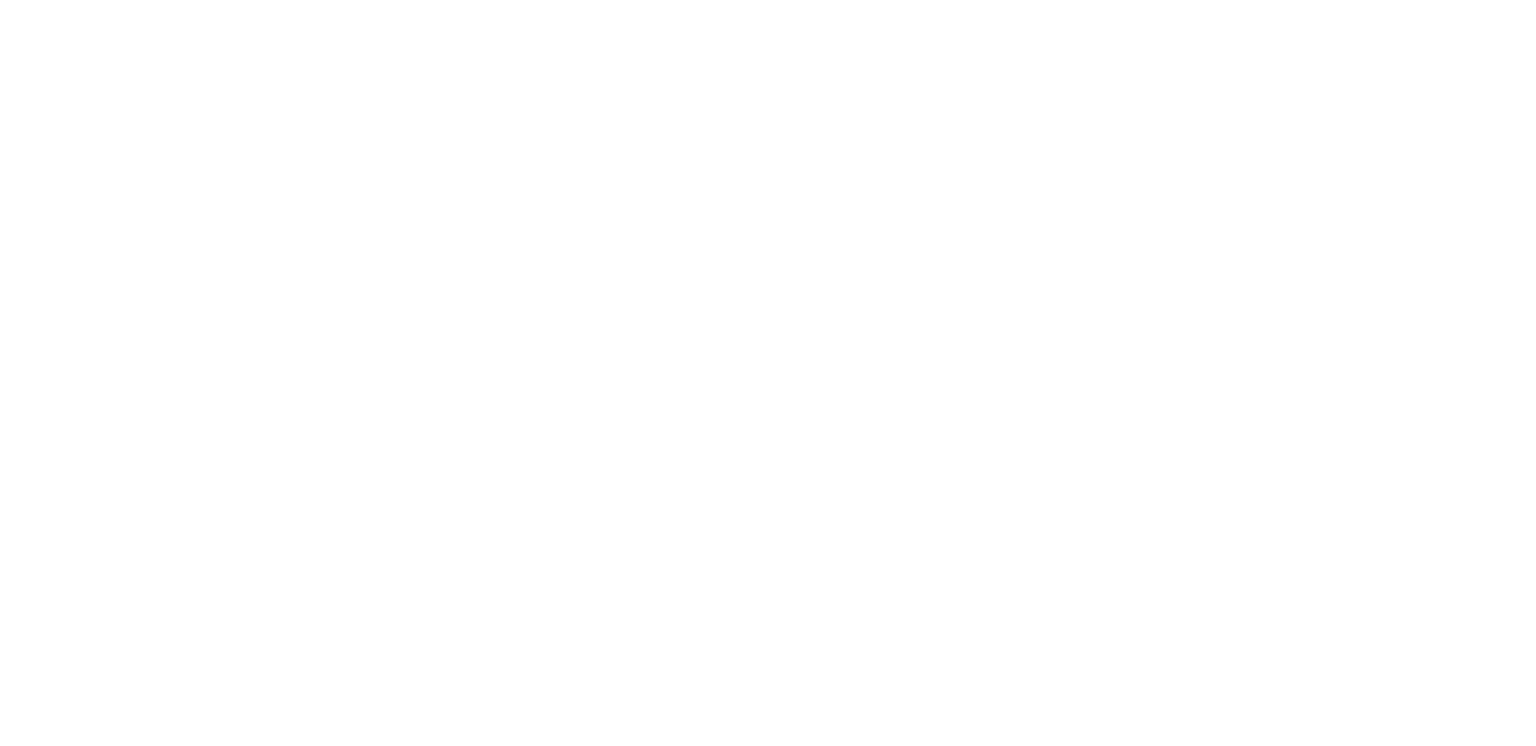 scroll, scrollTop: 0, scrollLeft: 0, axis: both 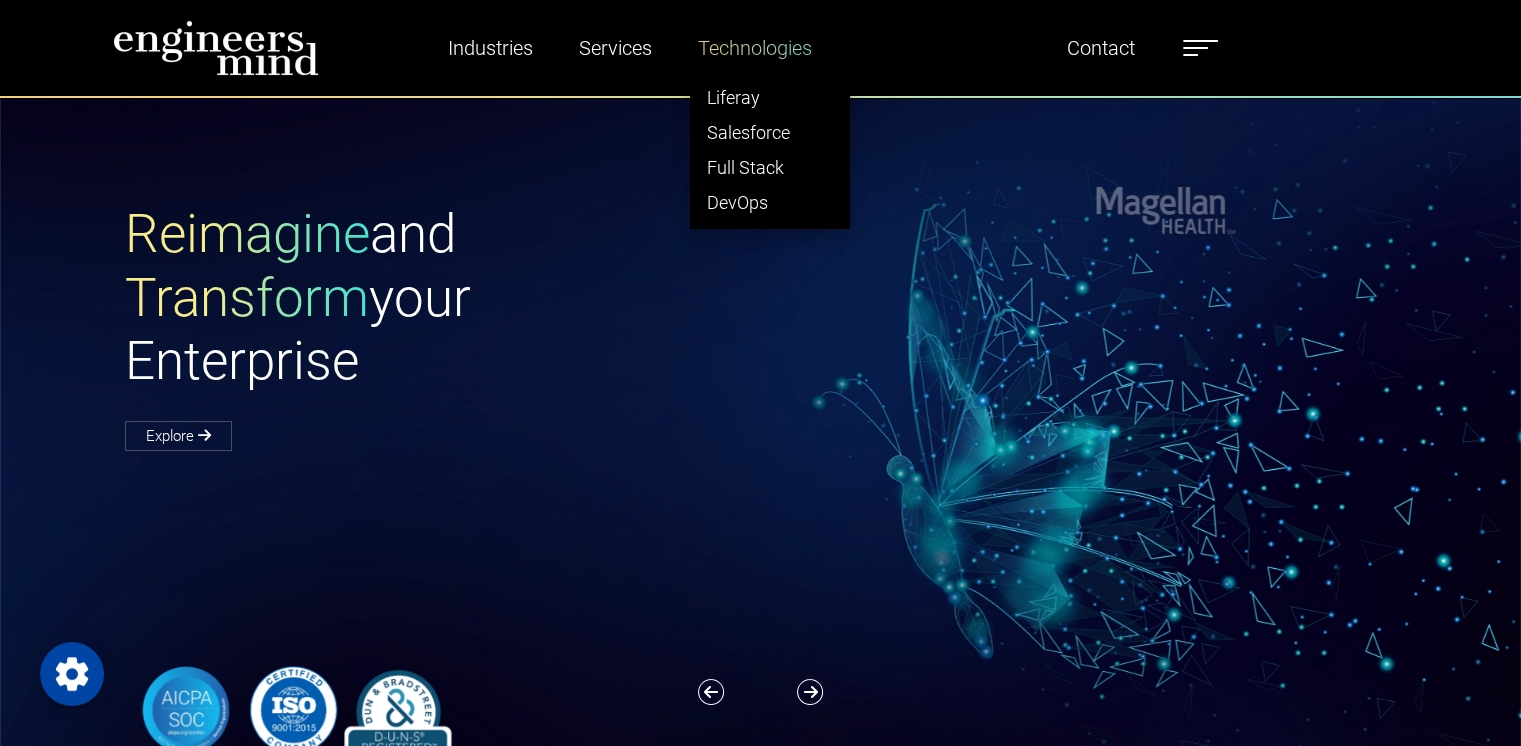 click on "Technologies" at bounding box center [755, 48] 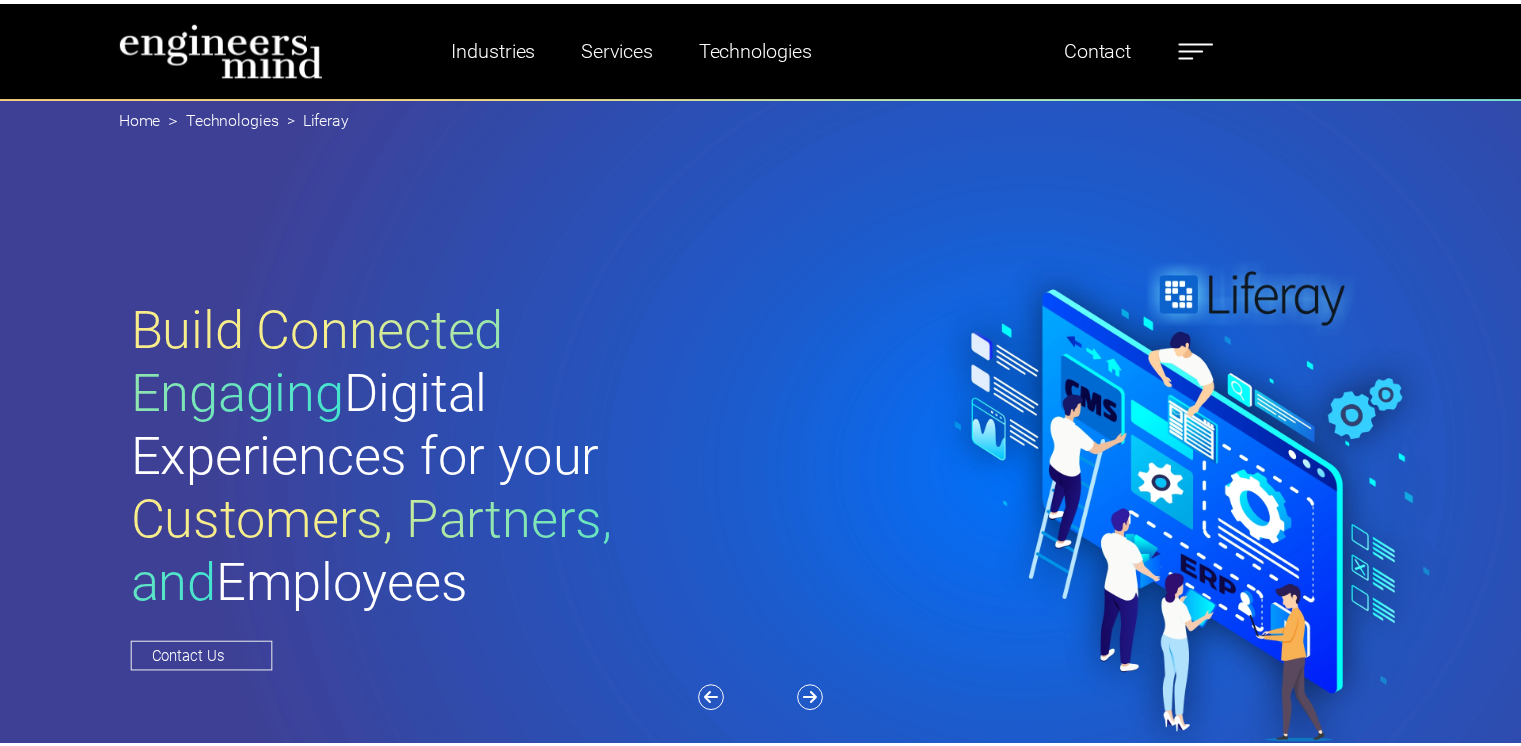 scroll, scrollTop: 0, scrollLeft: 0, axis: both 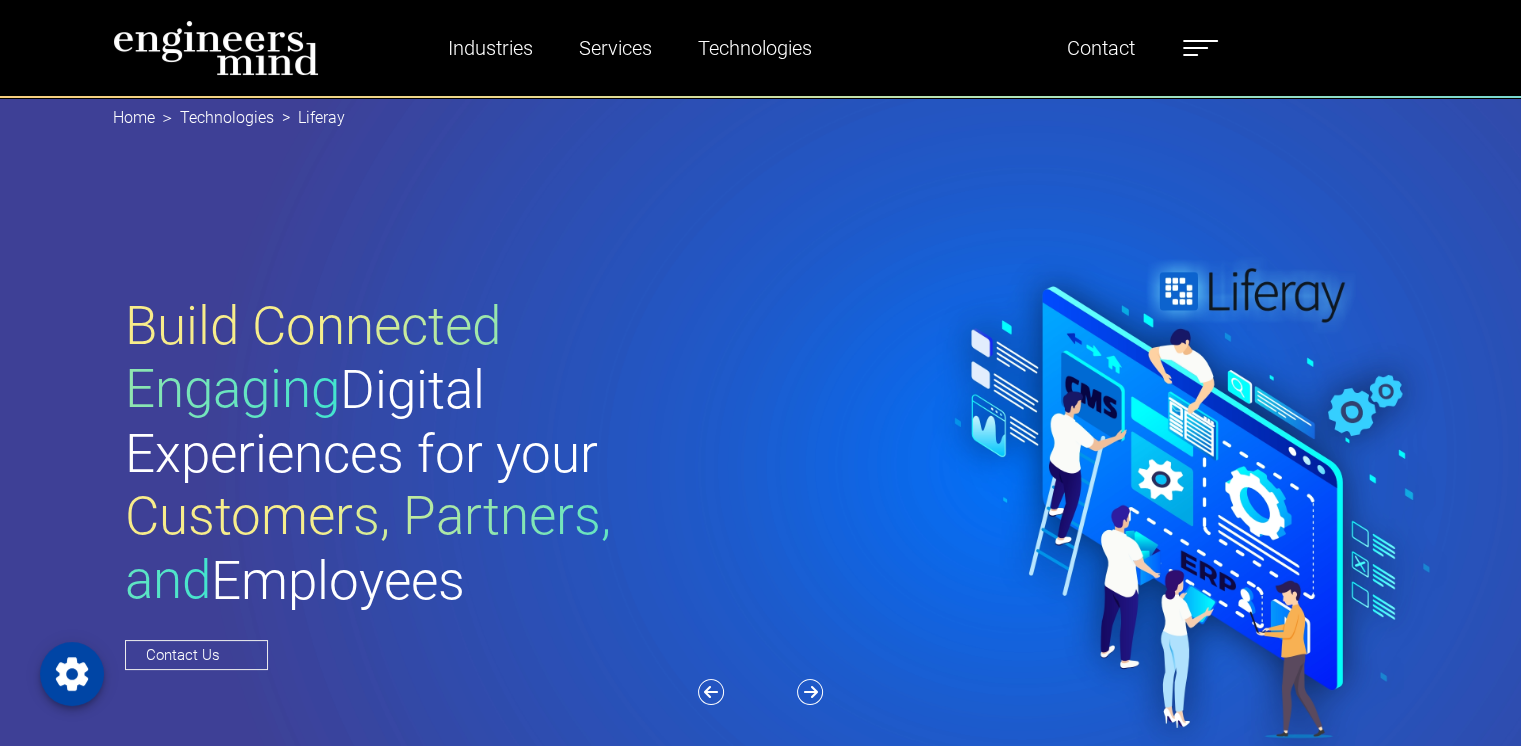 click on "Industries Financial Services Healthcare Manufacturing Services Digital Transformation AI & Data Staffing Managed IT Services  Managed Security Services & Certifications Digital Analytics Enablement Services Technologies Liferay Salesforce Full Stack DevOps Industries Financial Services Healthcare Manufacturing Services Digital Transformation AI & Data Staffing Managed IT Services  Managed Security Services & Certifications Digital Analytics Enablement Services Technologies Liferay Salesforce Full Stack DevOps About Us Team Alliances Careers Resources Blogs News Testimonials Contact About Us Team Alliances Careers Resources Blogs News Testimonials   Contact" at bounding box center (760, 49) 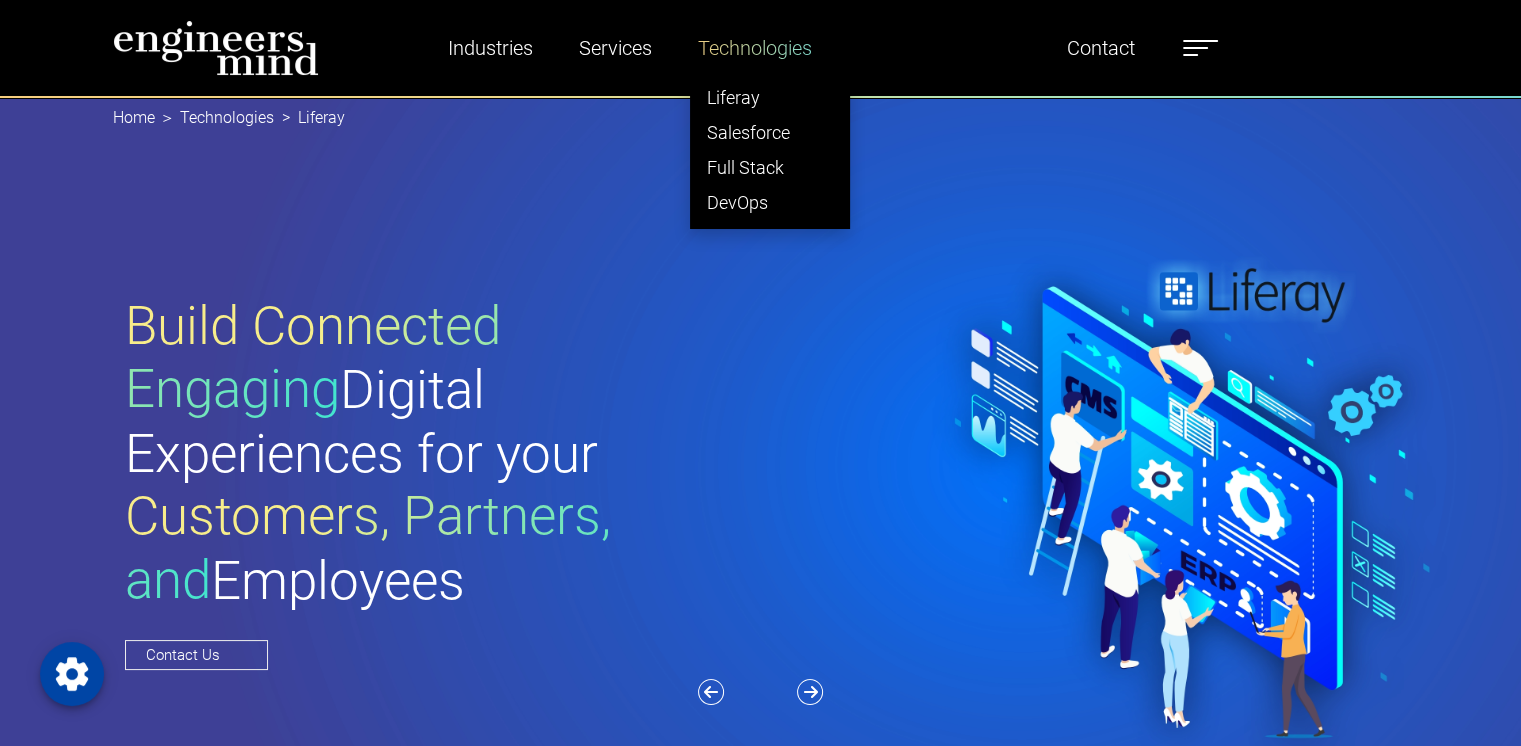 click on "Technologies" at bounding box center (755, 48) 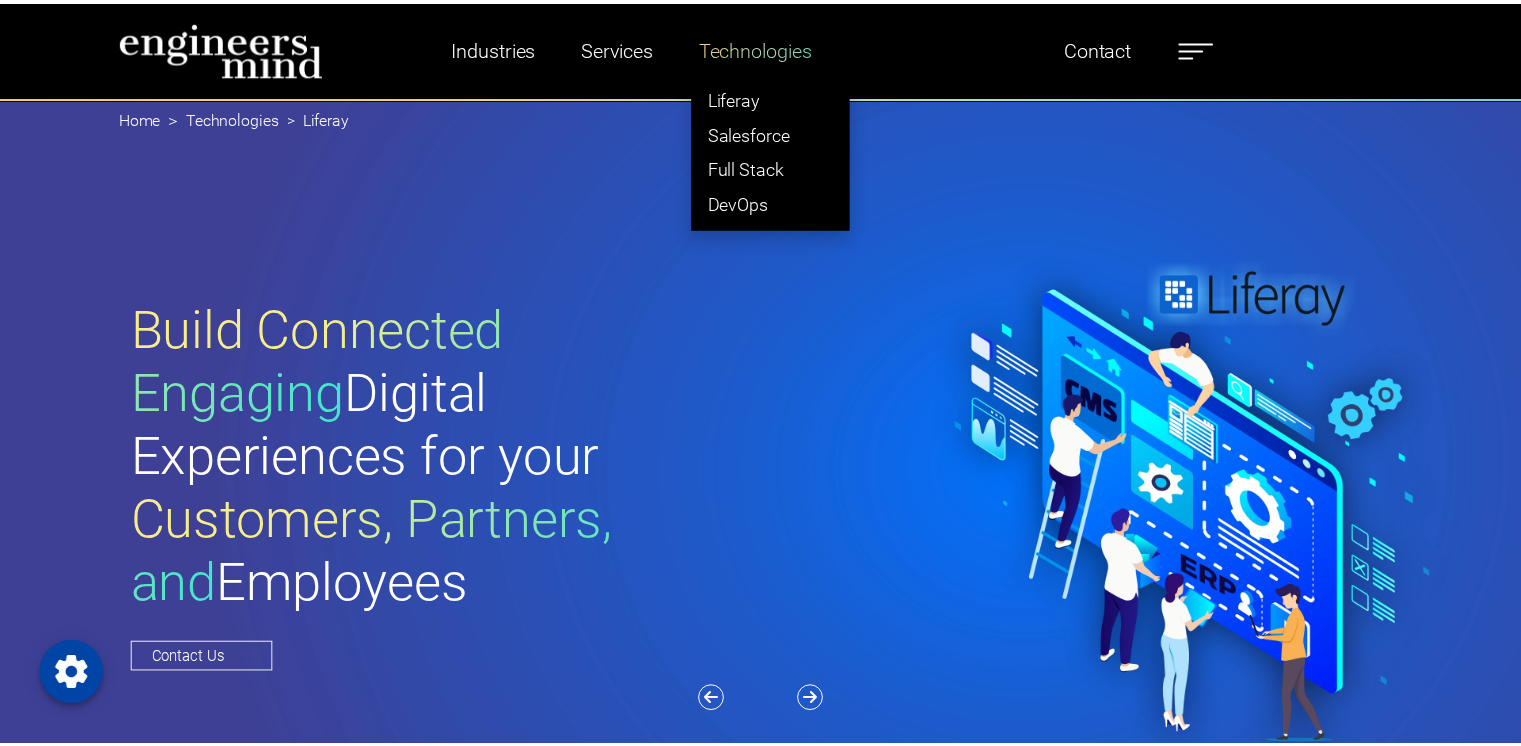 scroll, scrollTop: 0, scrollLeft: 0, axis: both 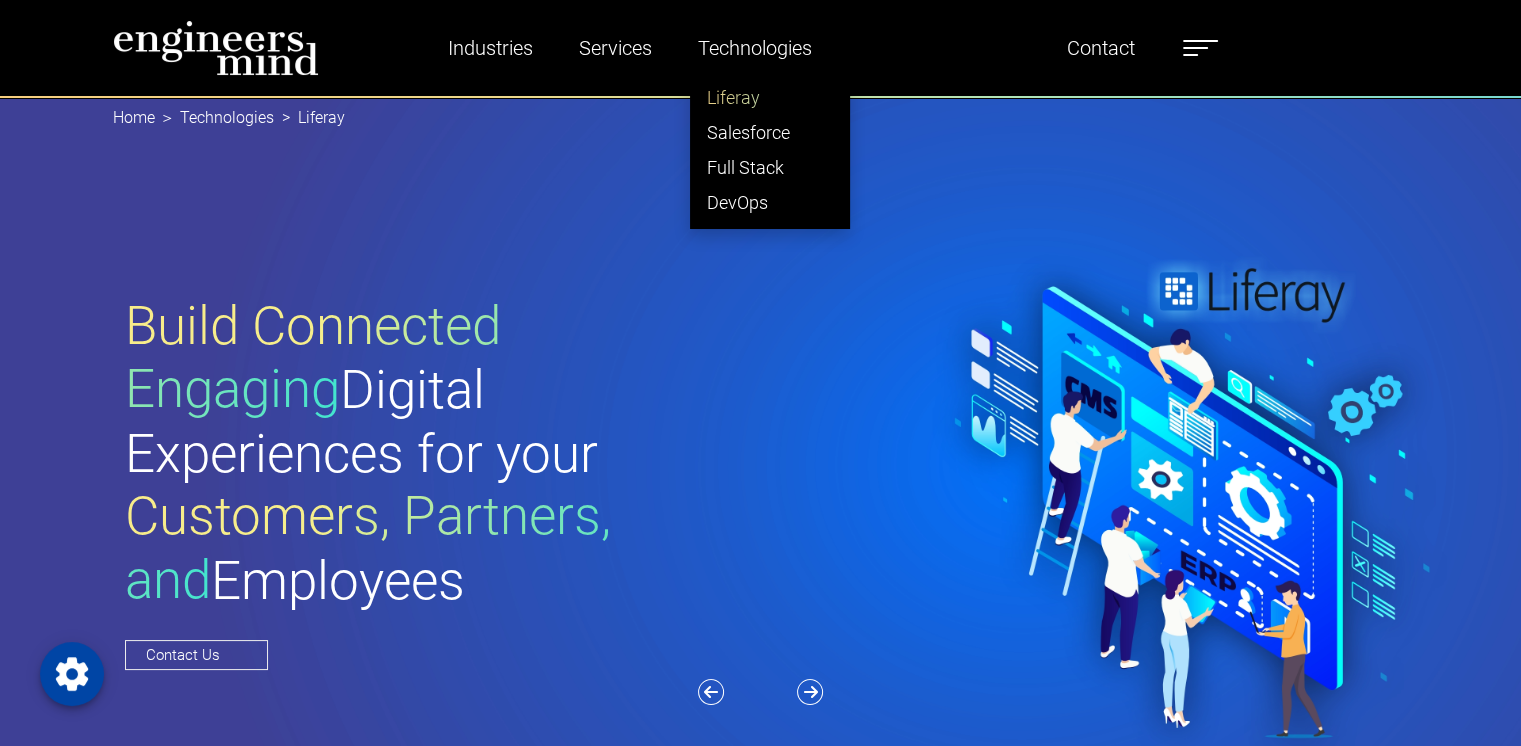 click on "Liferay" at bounding box center (770, 97) 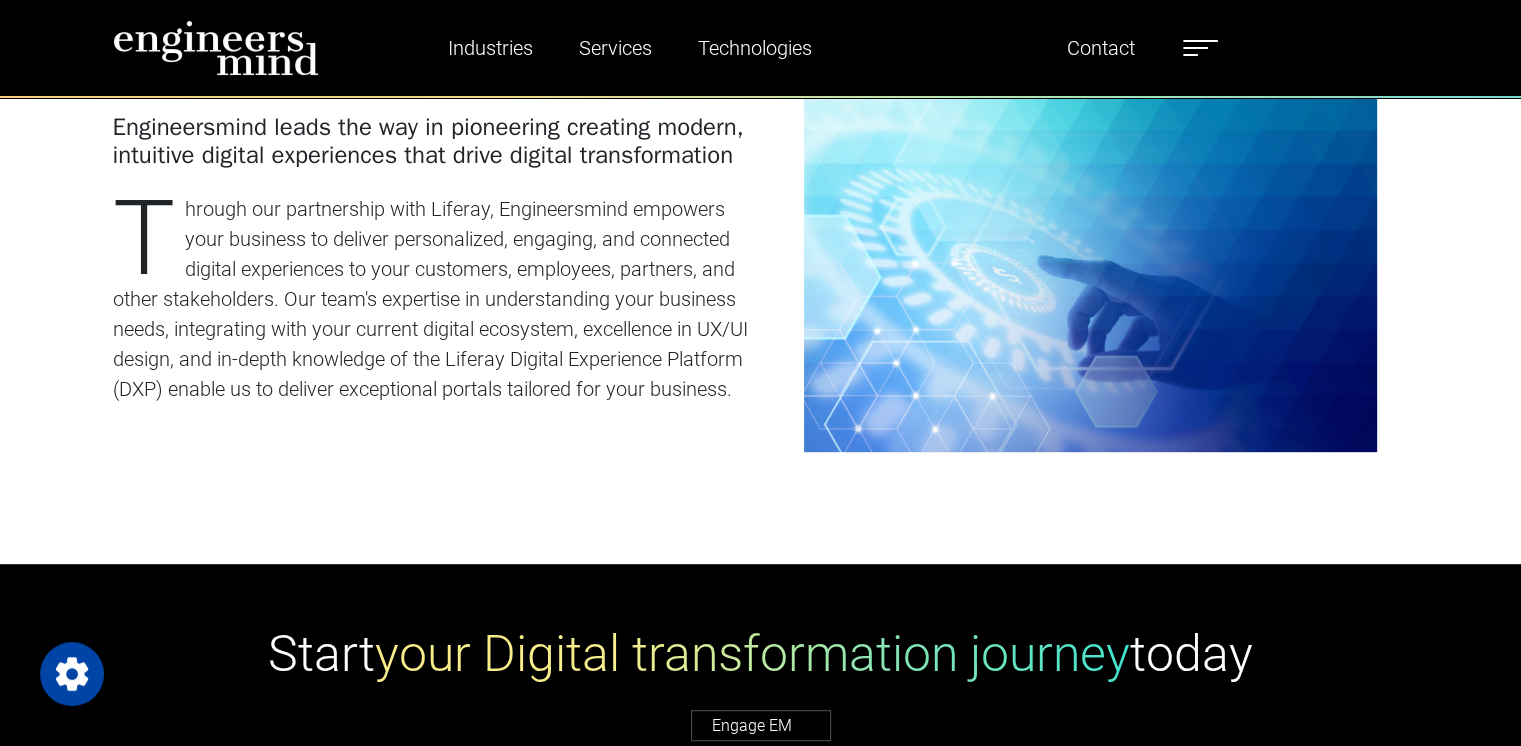 scroll, scrollTop: 994, scrollLeft: 0, axis: vertical 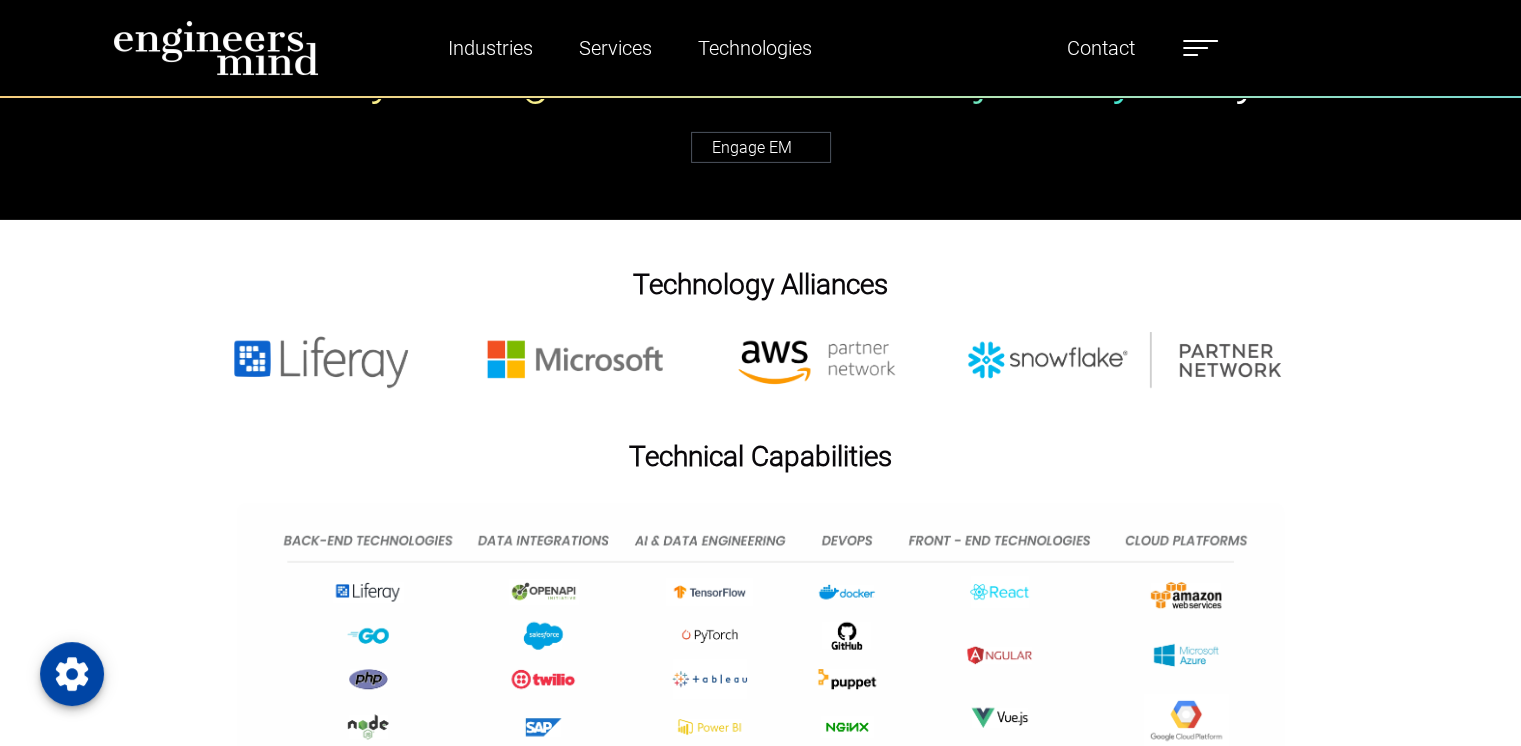 click at bounding box center [1200, 48] 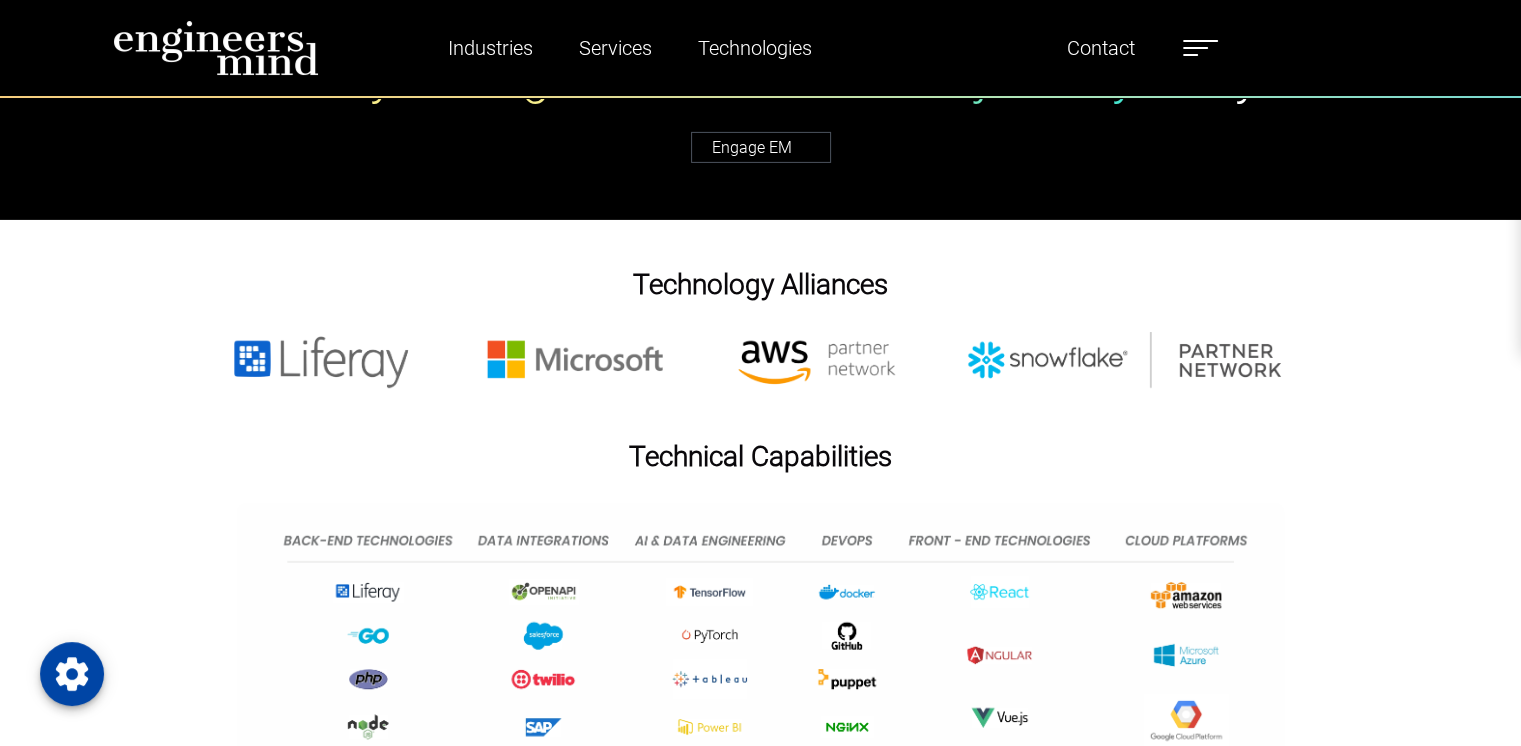 click on "Careers" at bounding box center (1757, 316) 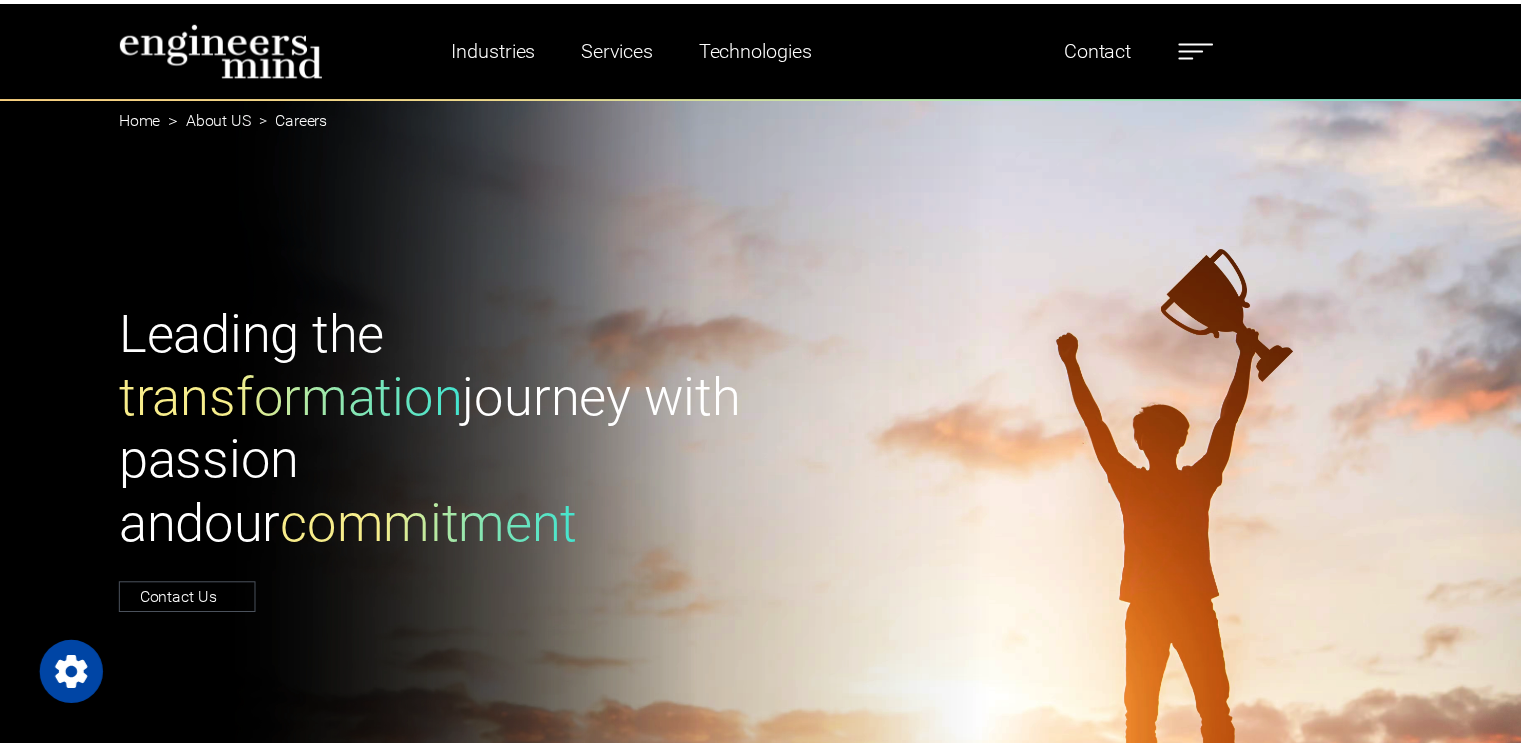 scroll, scrollTop: 0, scrollLeft: 0, axis: both 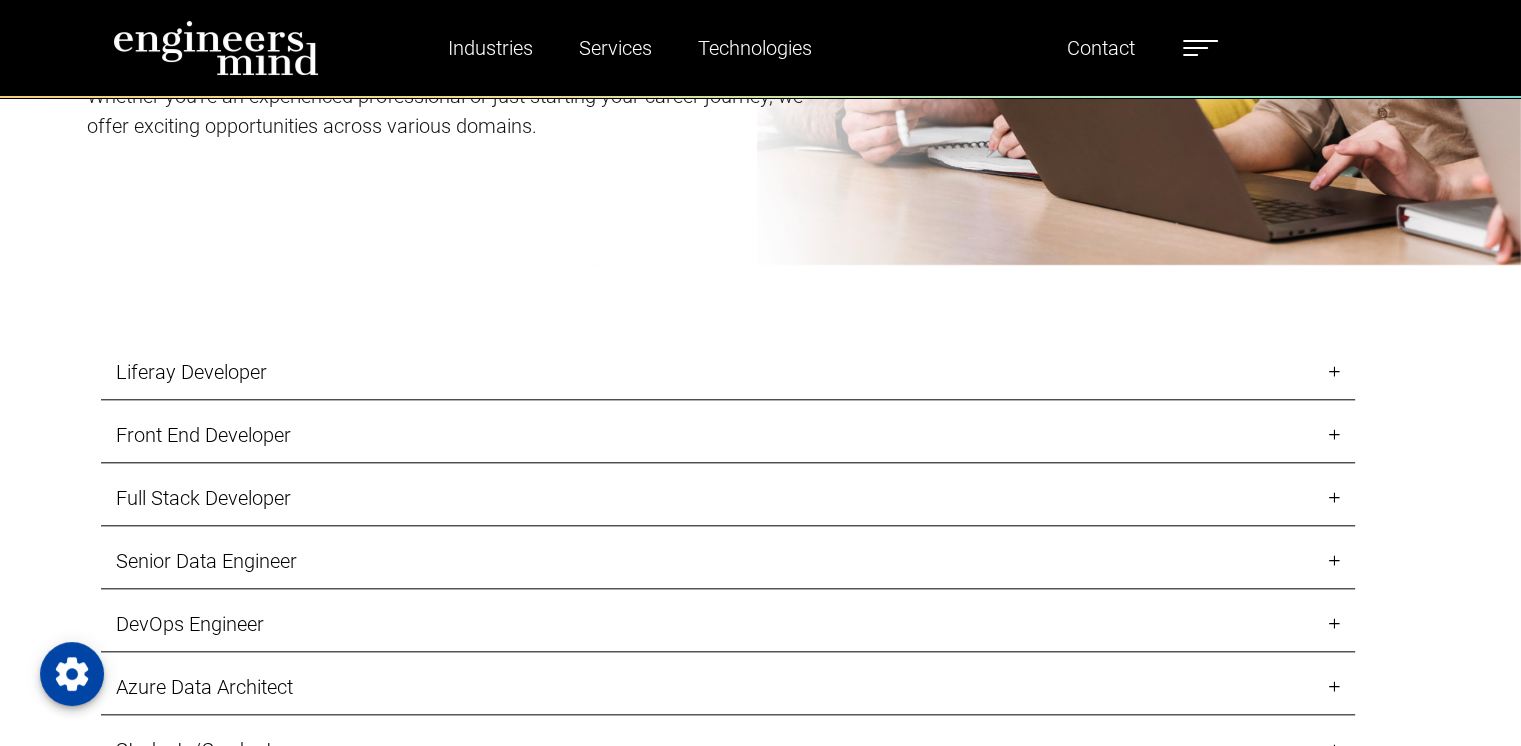 click on "Liferay Developer" at bounding box center (728, 372) 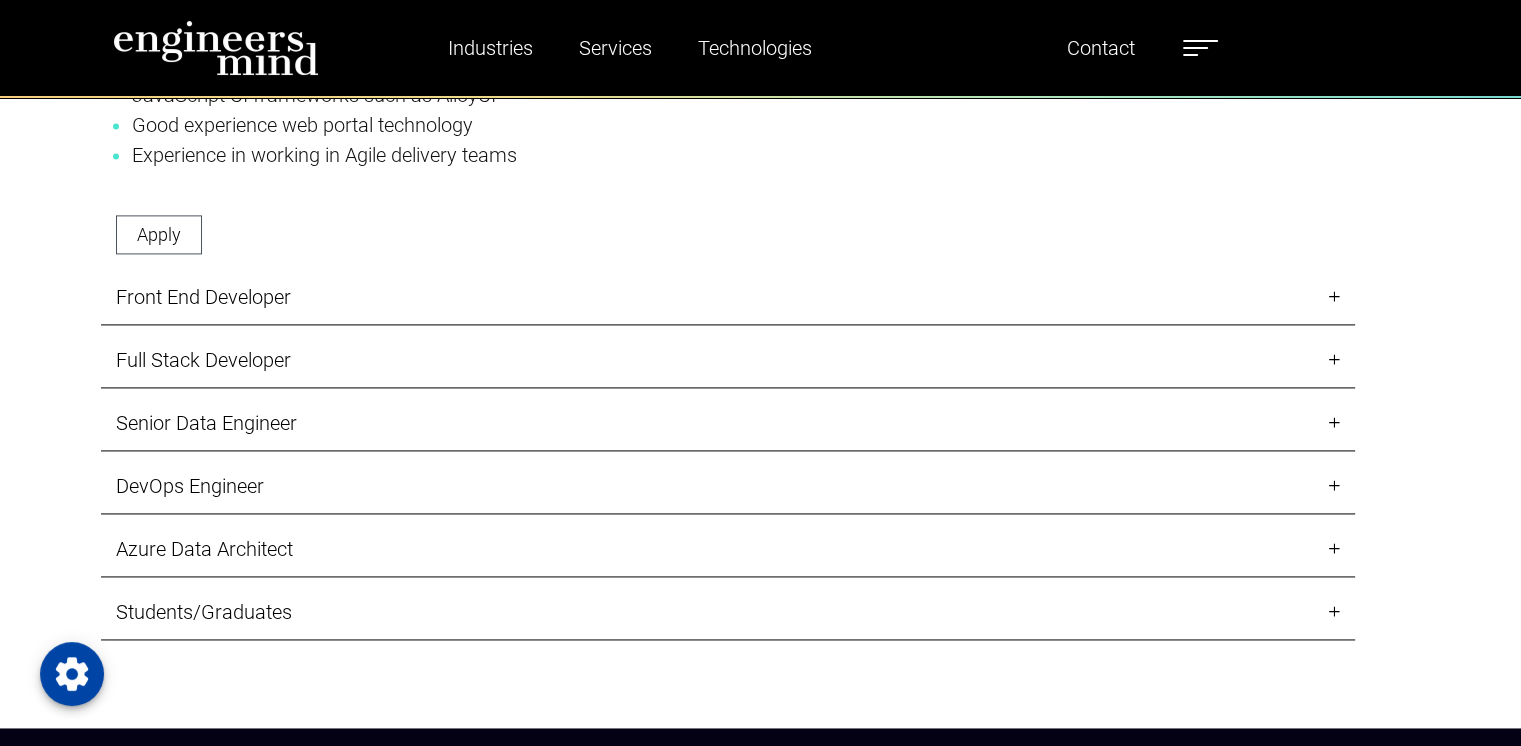 scroll, scrollTop: 2754, scrollLeft: 0, axis: vertical 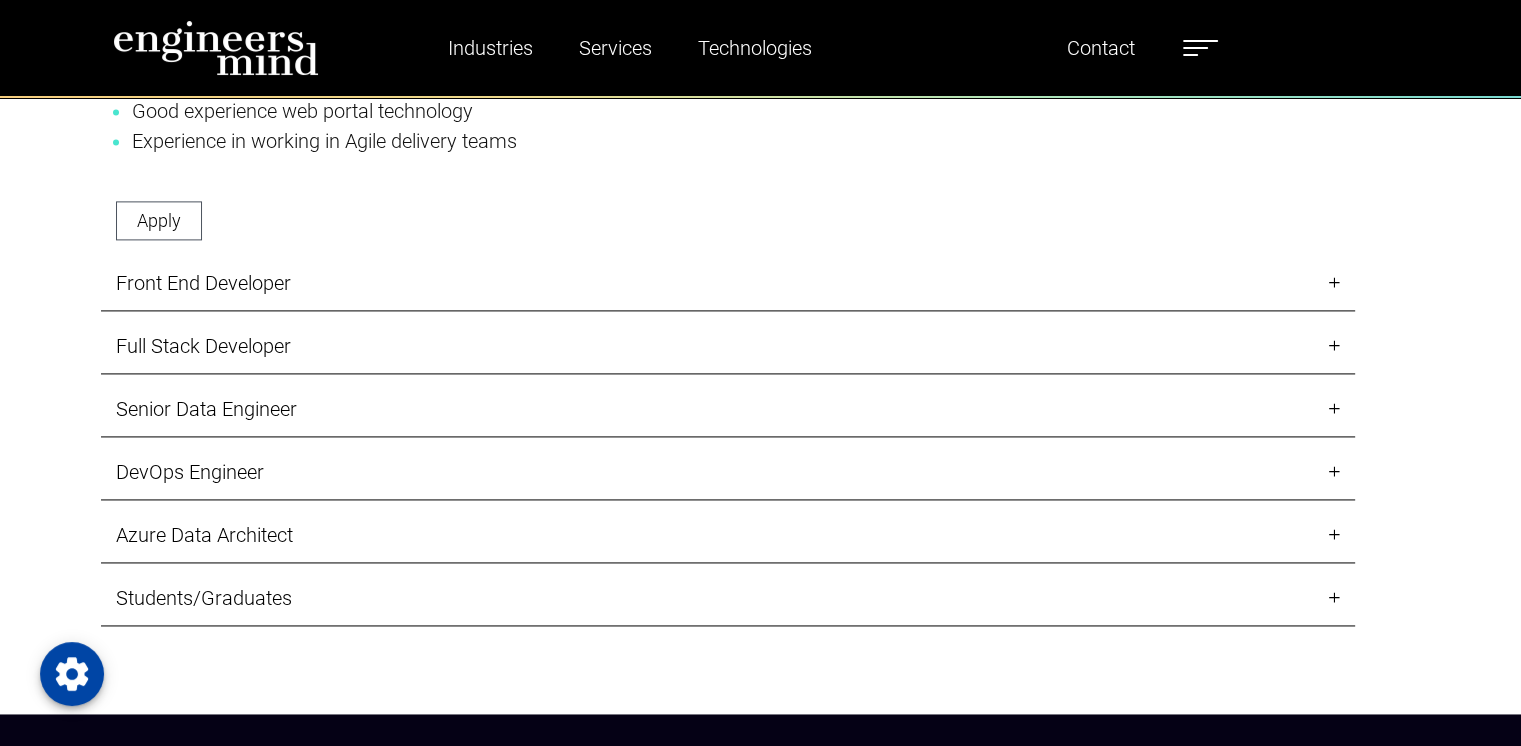 click on "Full Stack Developer" at bounding box center (728, 346) 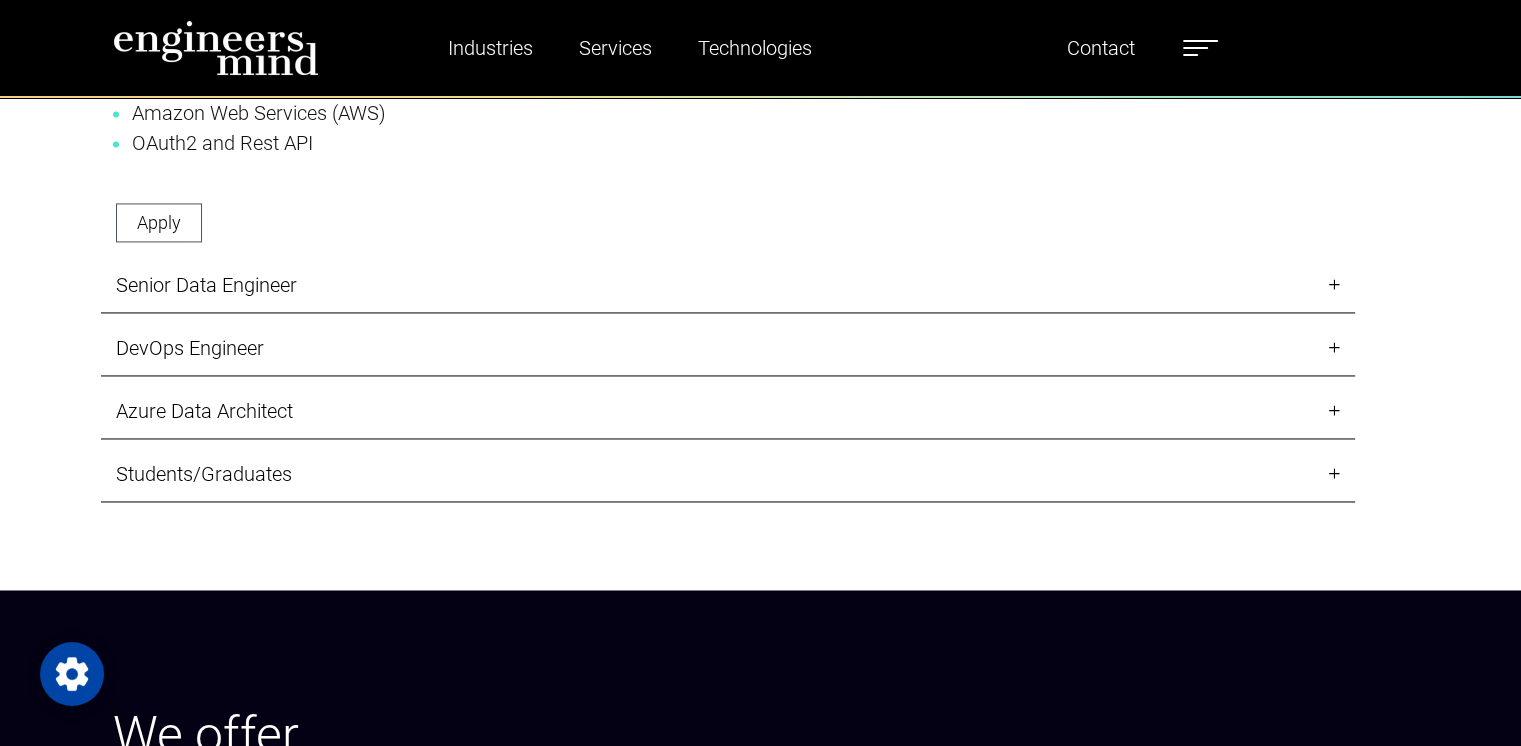 scroll, scrollTop: 3053, scrollLeft: 0, axis: vertical 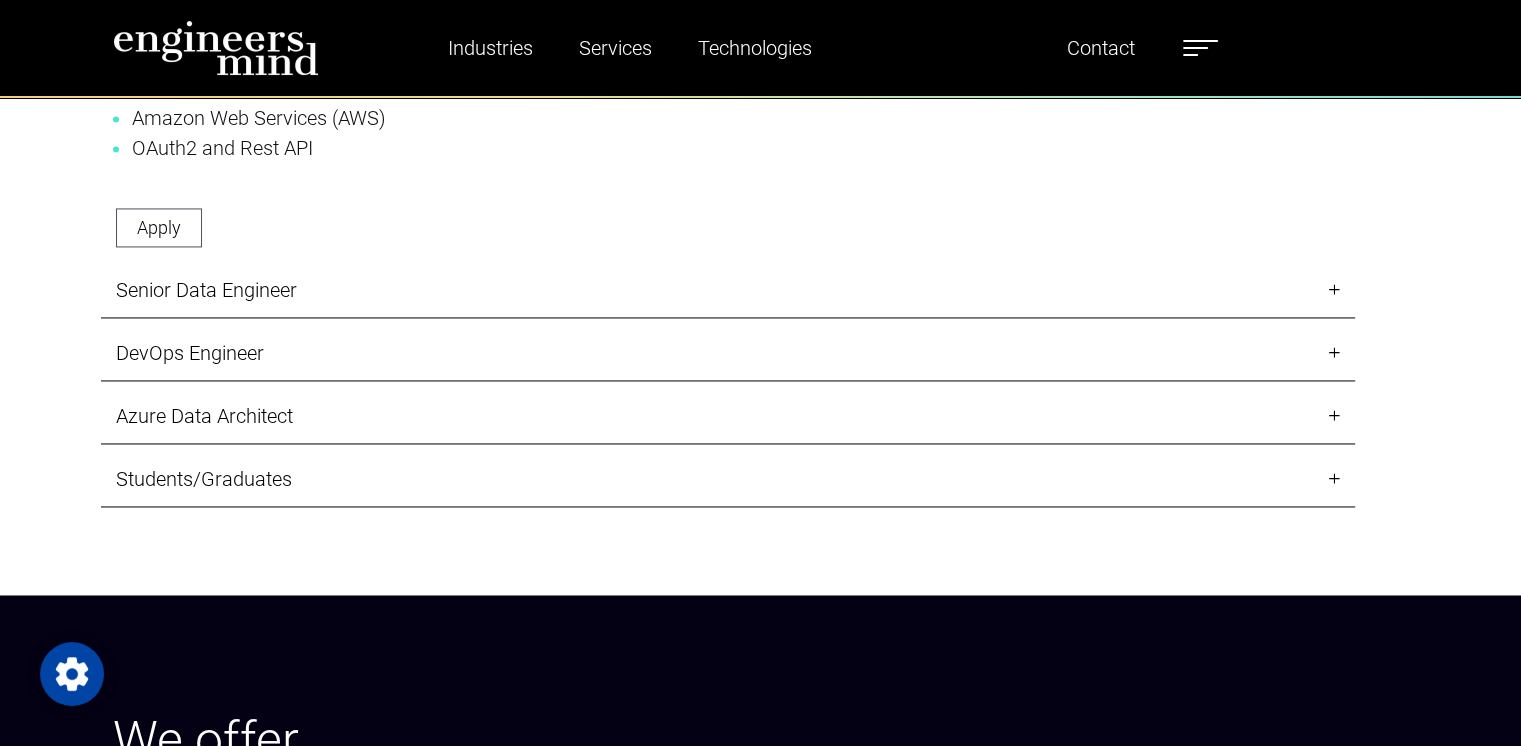 click on "DevOps Engineer" at bounding box center (728, 353) 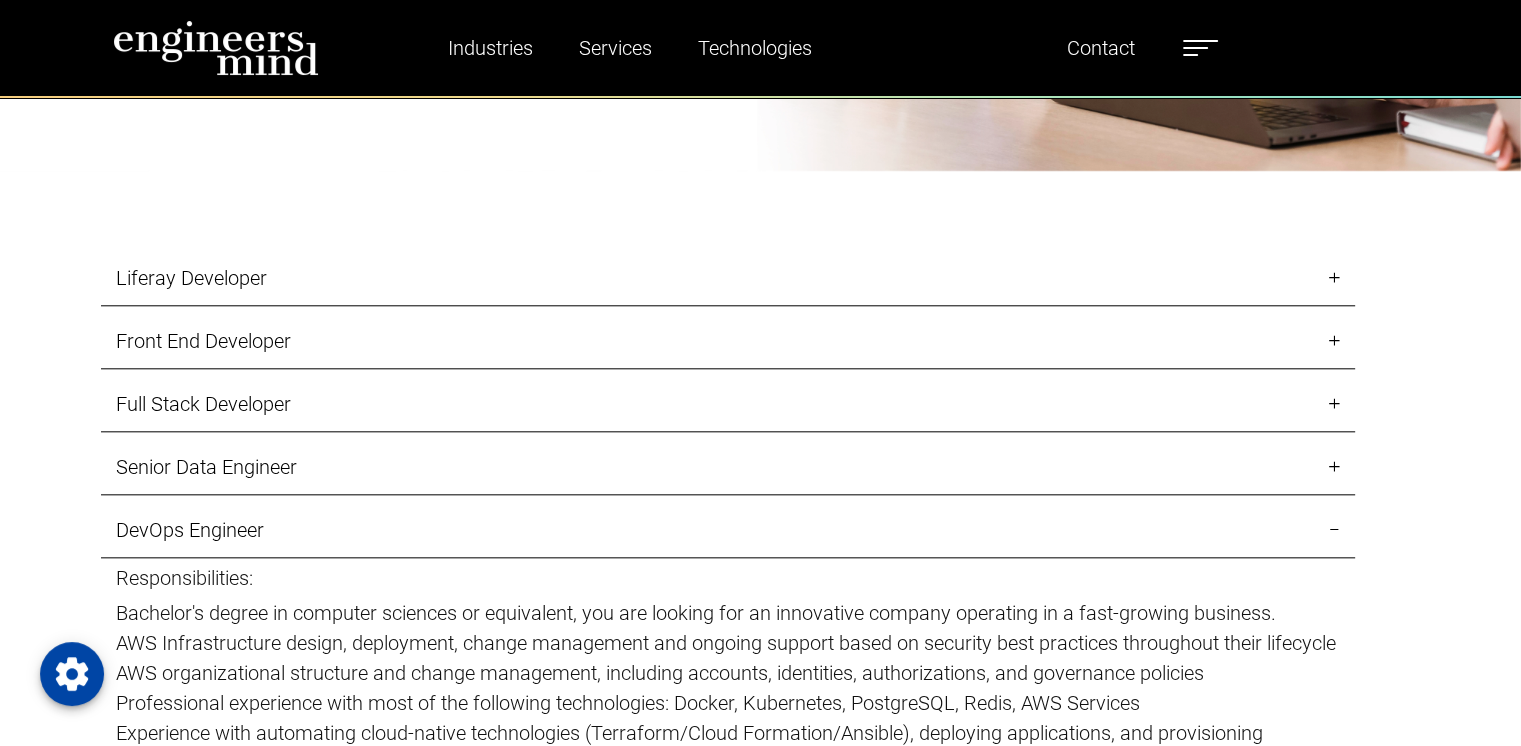scroll, scrollTop: 2020, scrollLeft: 0, axis: vertical 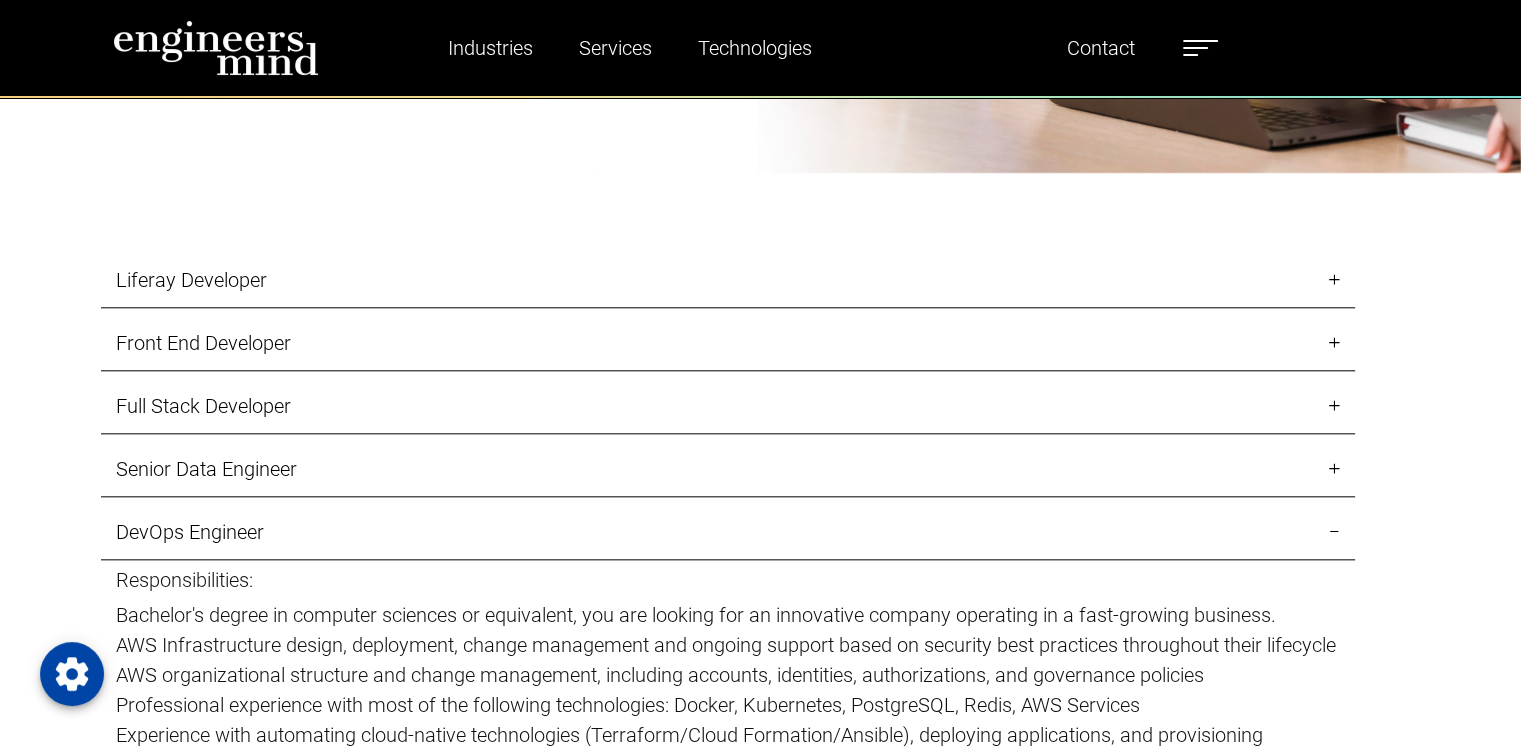 click on "Front End Developer" at bounding box center (728, 343) 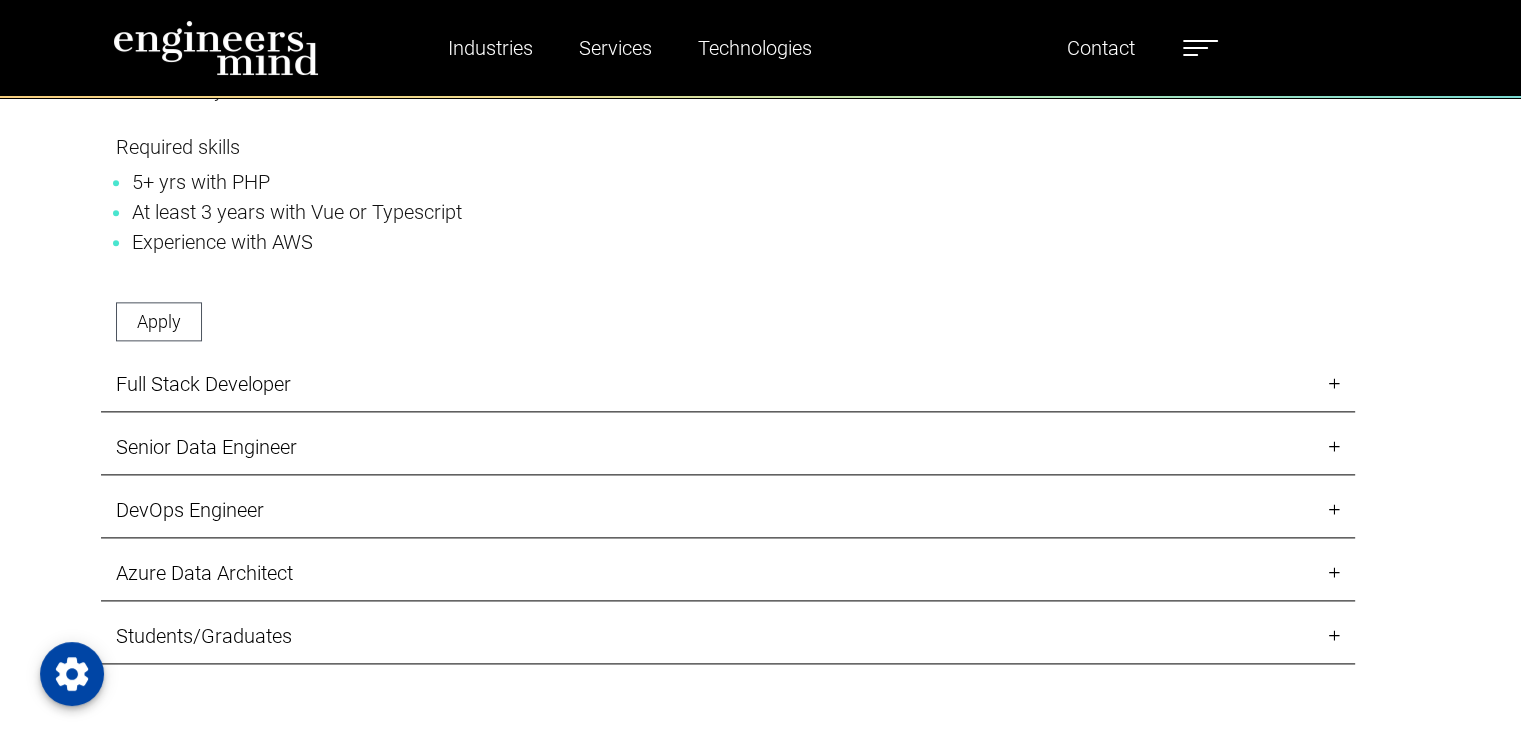 scroll, scrollTop: 2448, scrollLeft: 0, axis: vertical 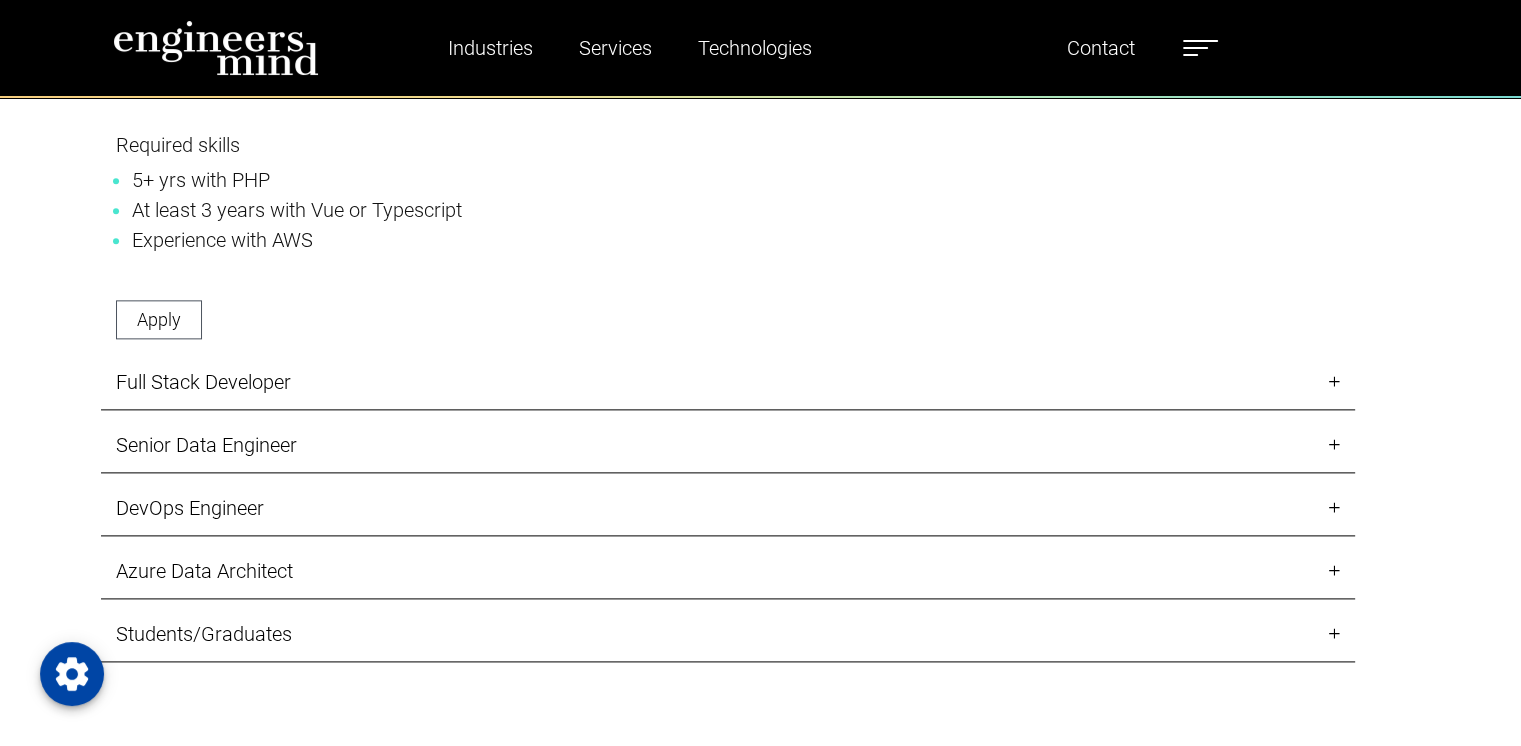 click on "Senior Data Engineer" at bounding box center (728, 445) 